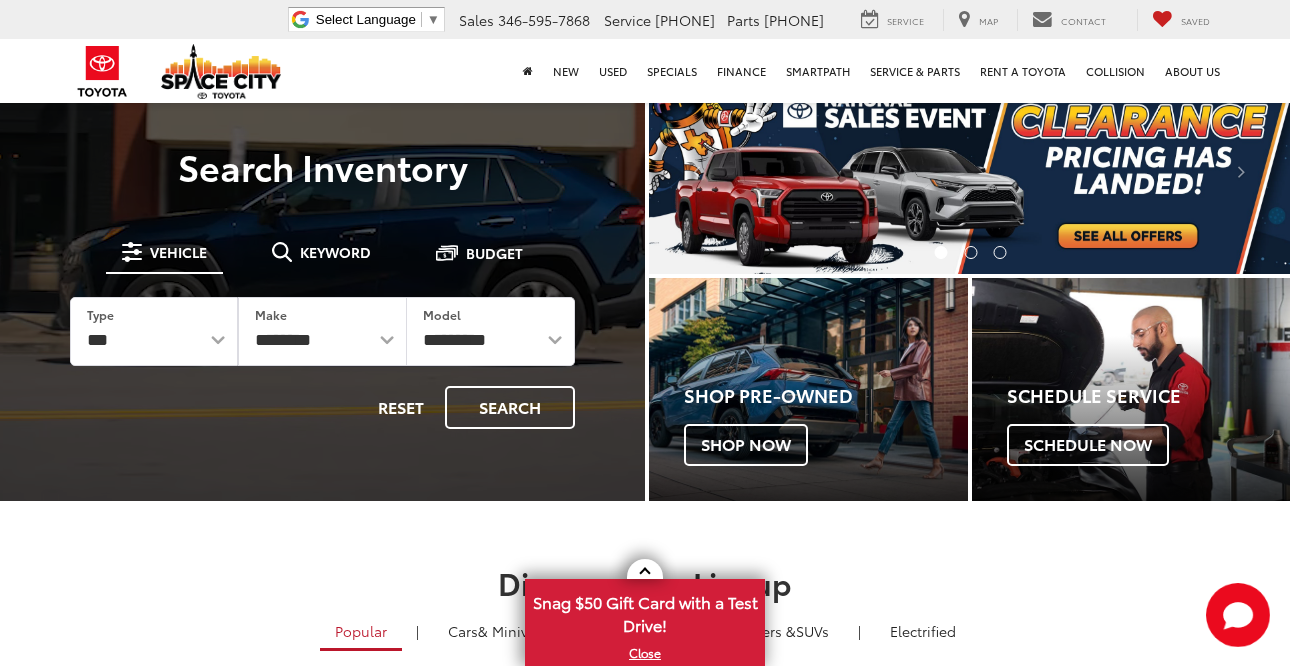 scroll, scrollTop: -1, scrollLeft: 0, axis: vertical 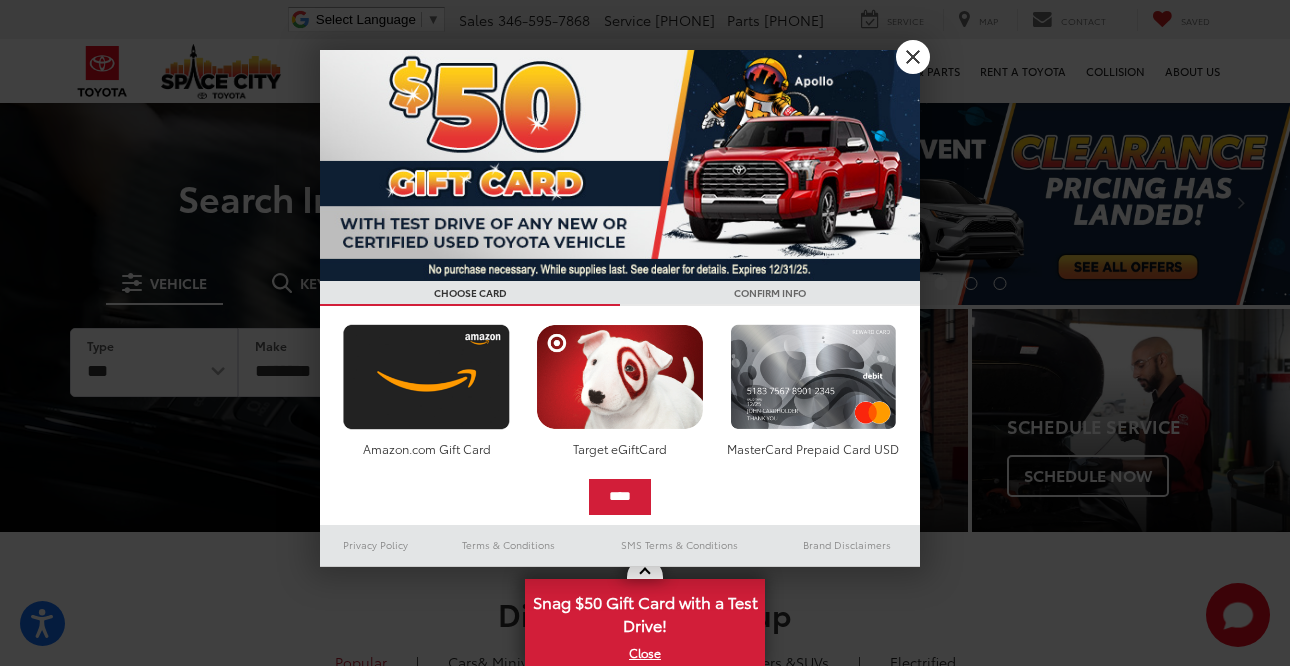 click on "X" at bounding box center [913, 57] 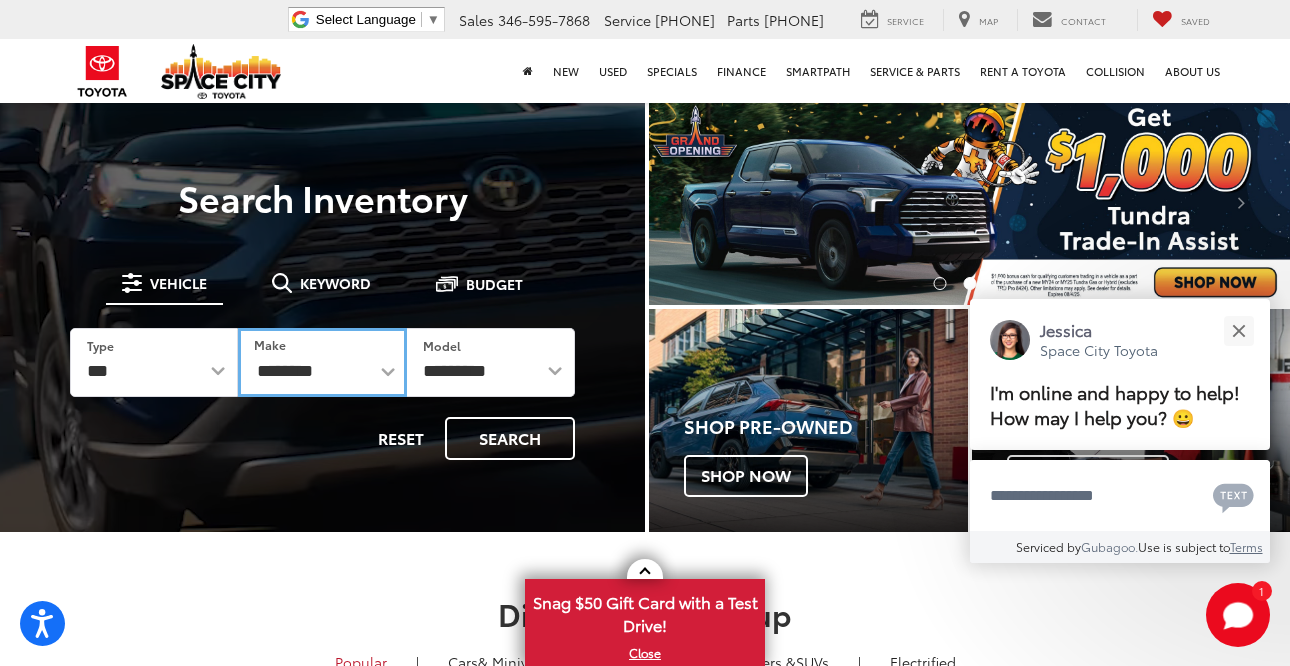 select on "*****" 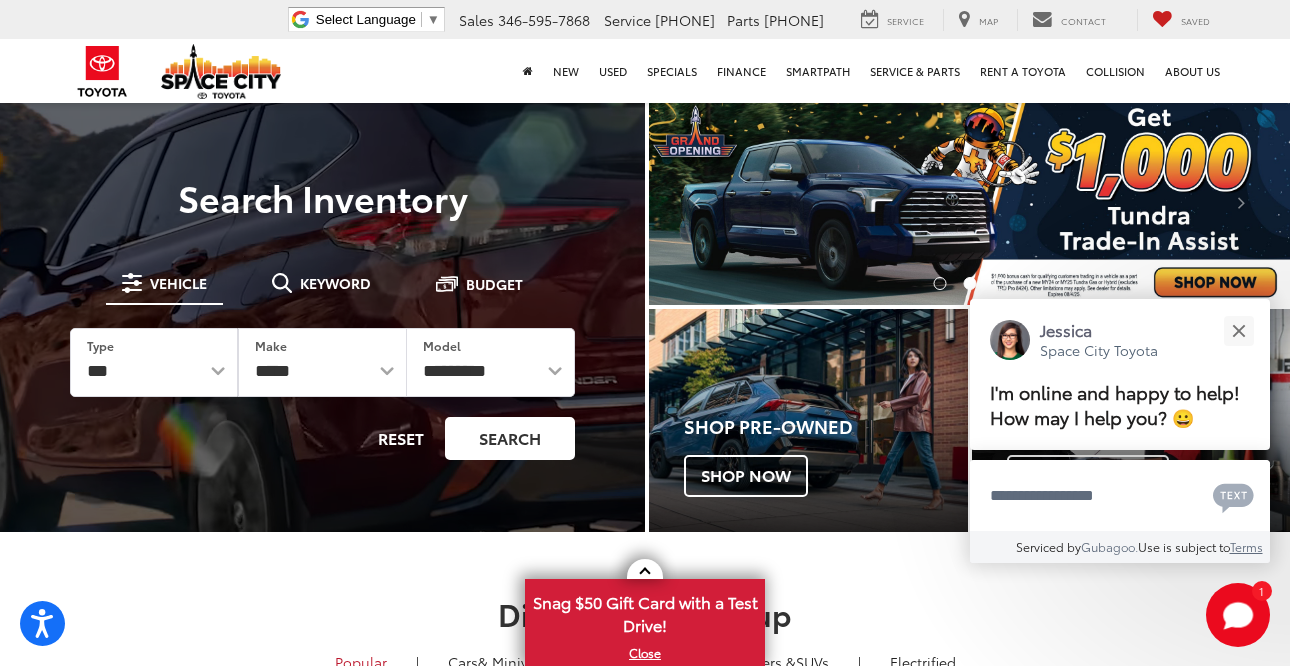click on "Search" at bounding box center [510, 438] 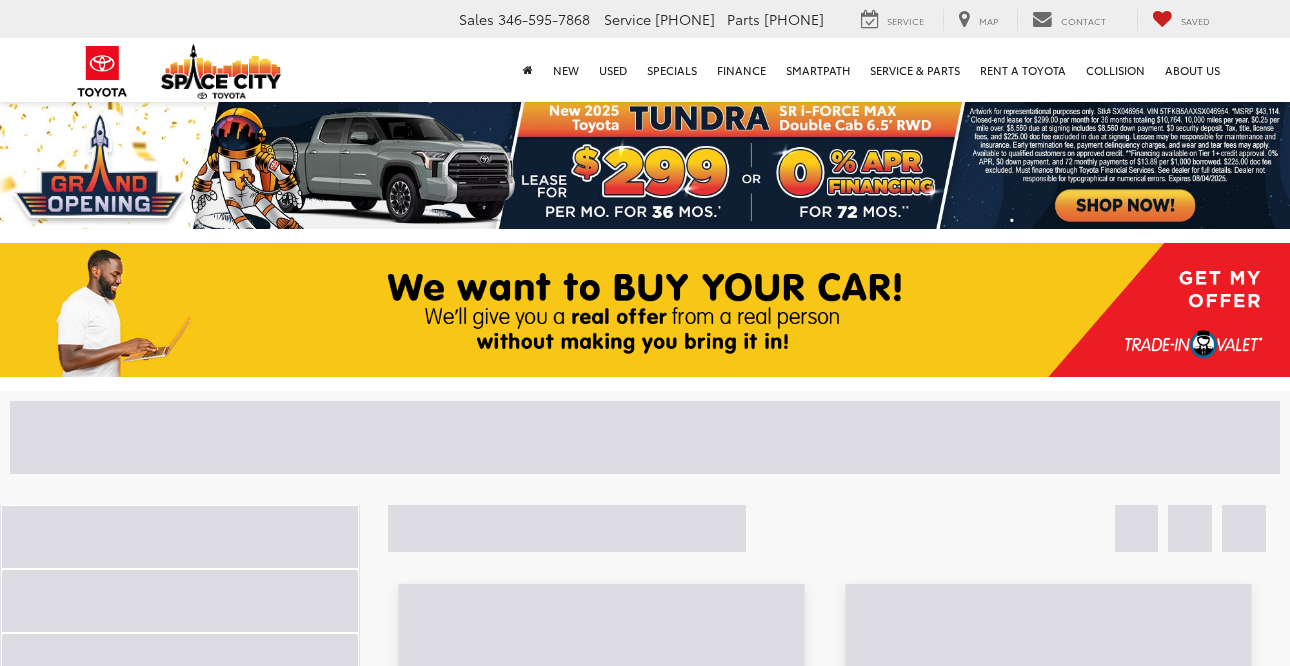 scroll, scrollTop: 0, scrollLeft: 0, axis: both 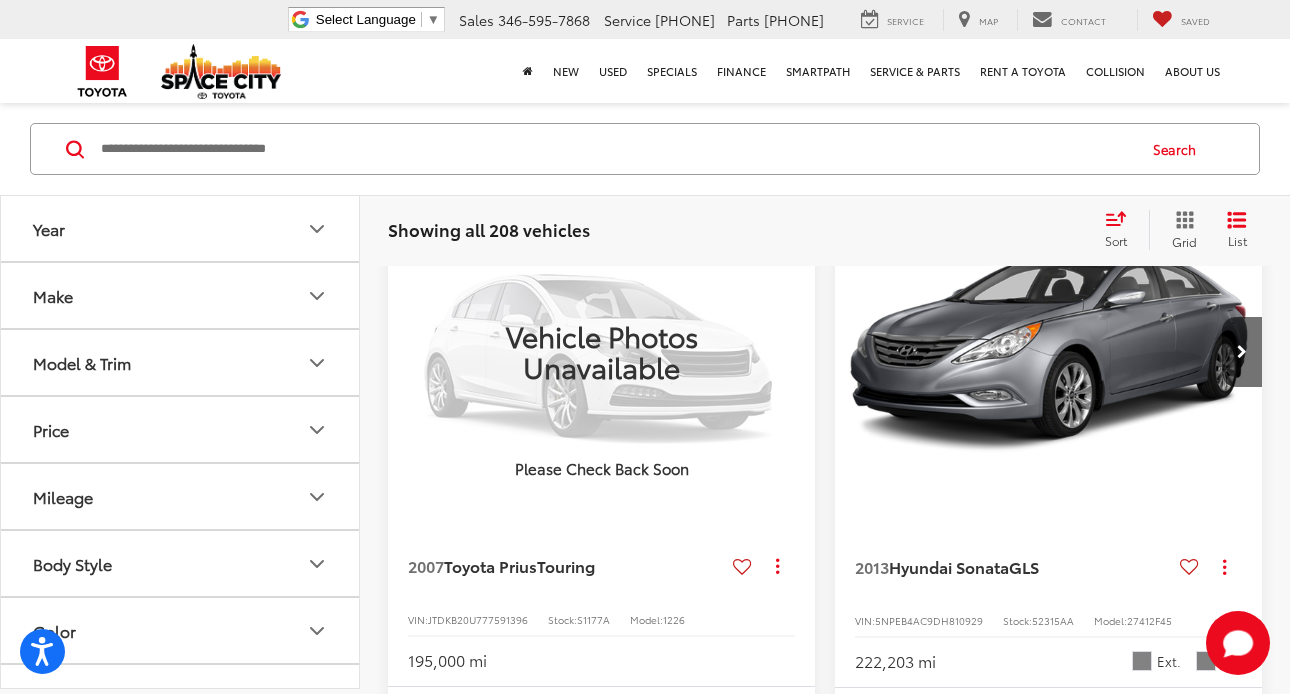 click 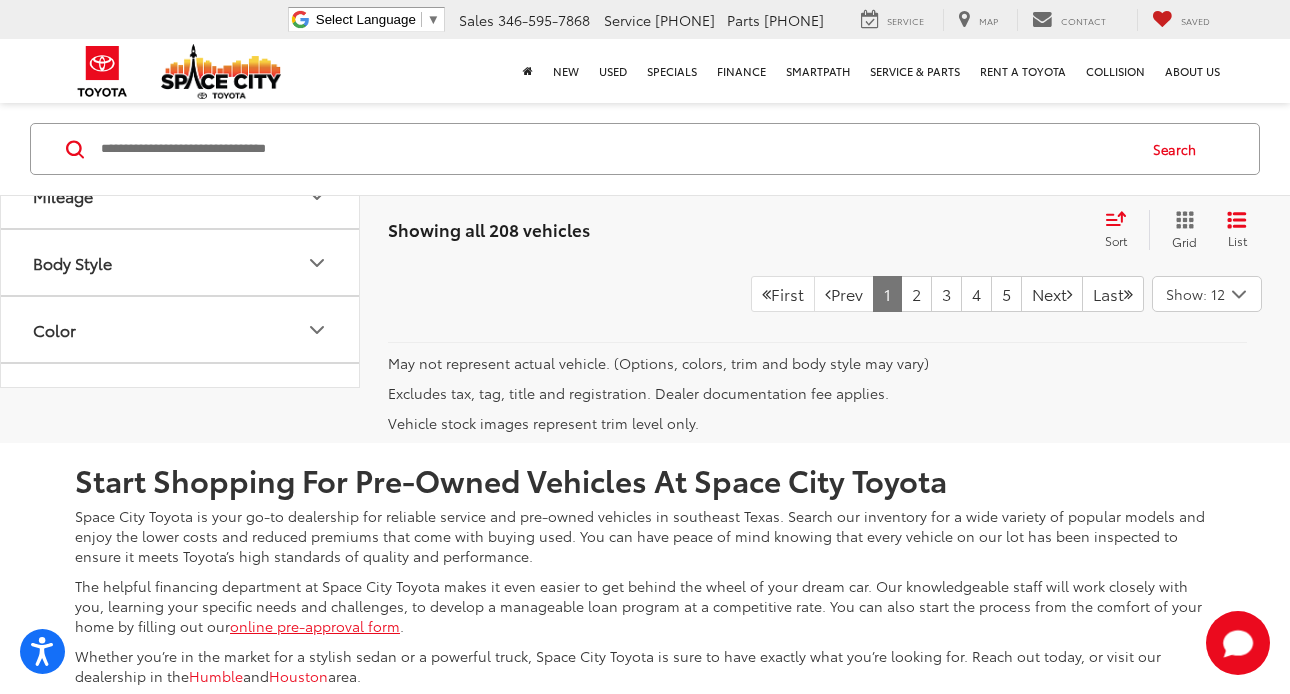 scroll, scrollTop: 6808, scrollLeft: 0, axis: vertical 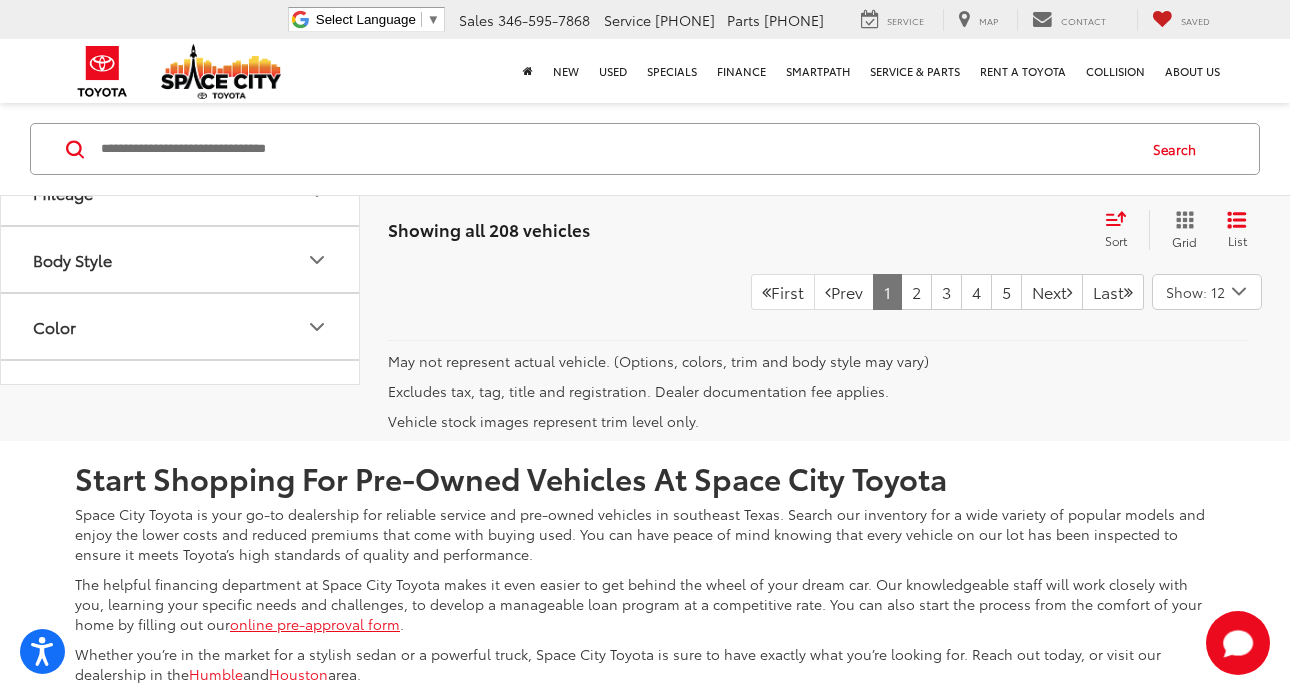 click 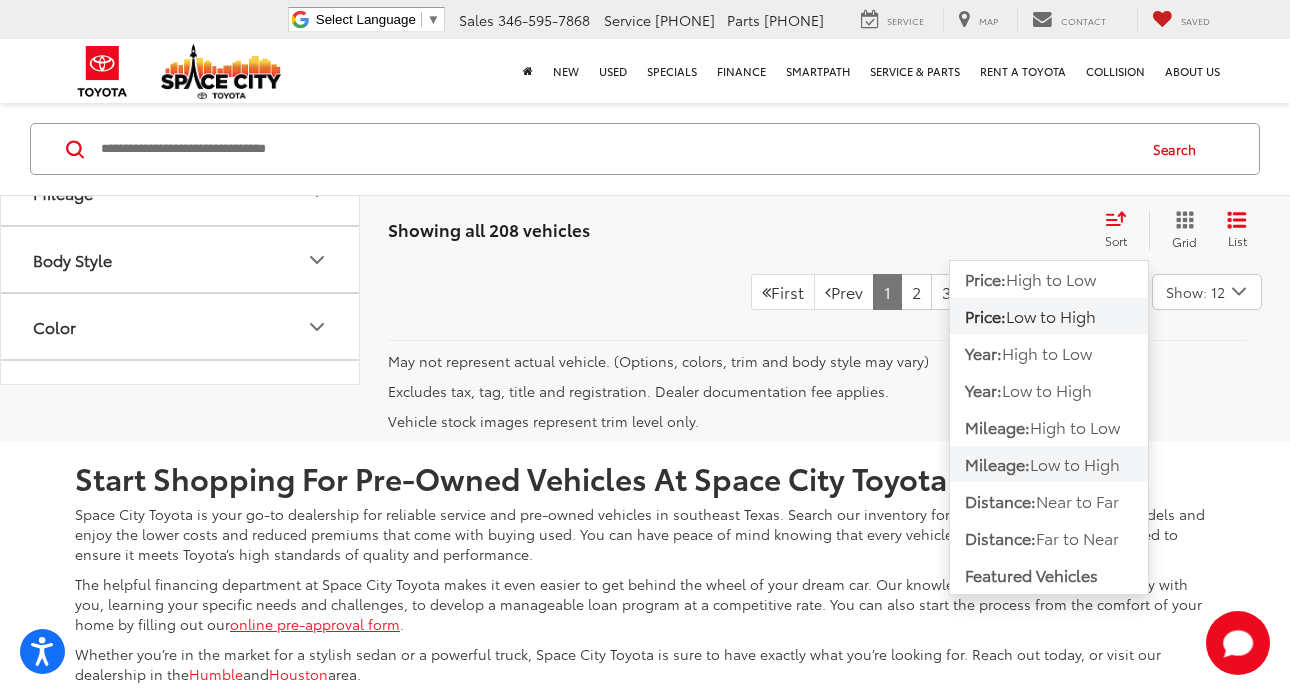 click on "Low to High" at bounding box center (1075, 463) 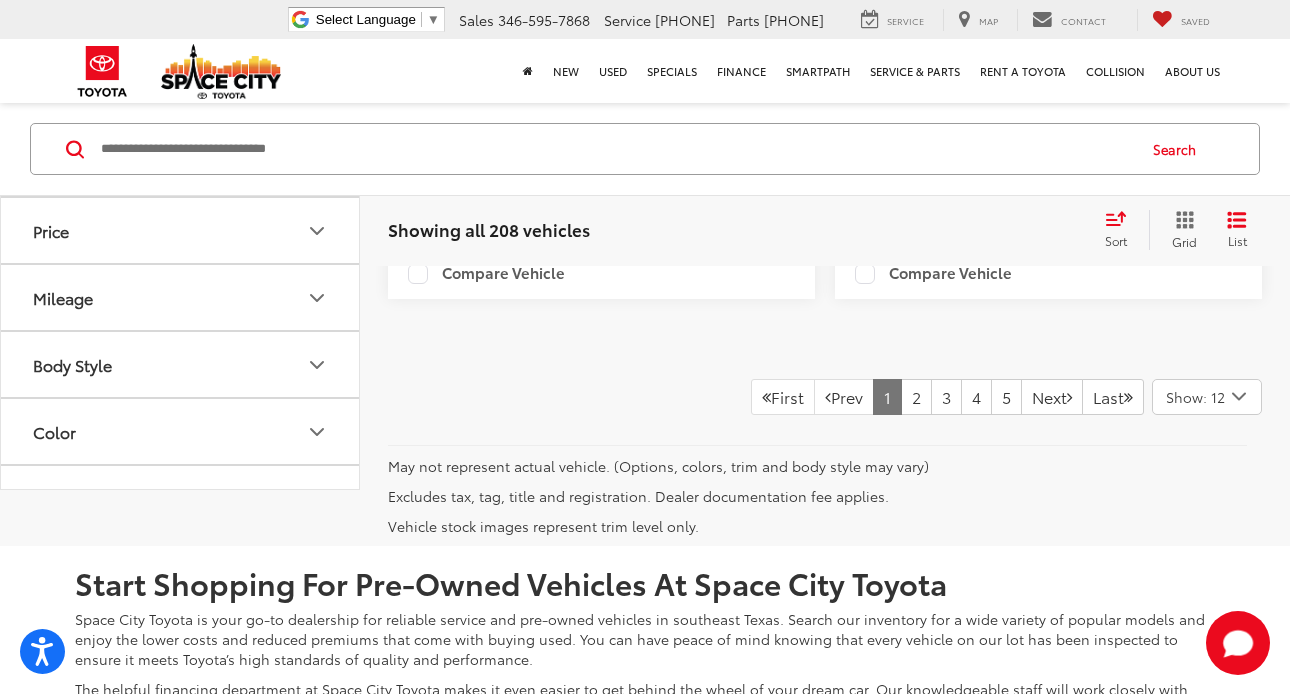 scroll, scrollTop: 126, scrollLeft: 0, axis: vertical 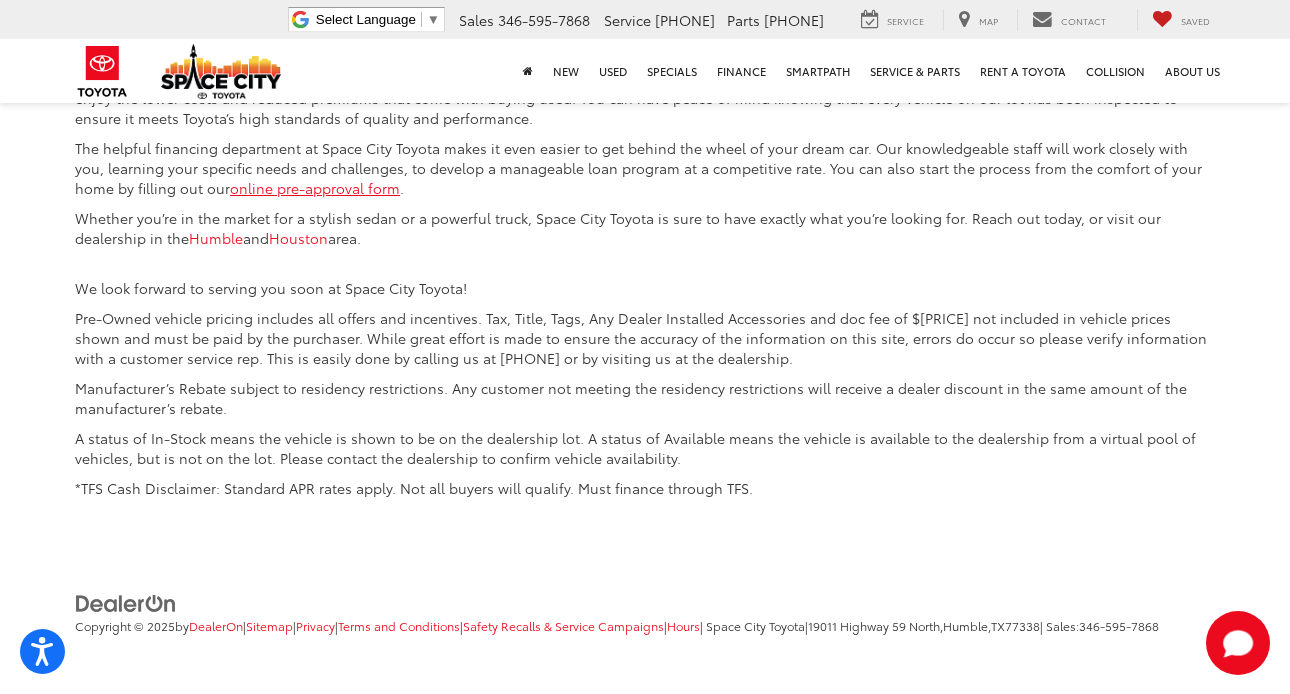 click on "2" at bounding box center [916, -144] 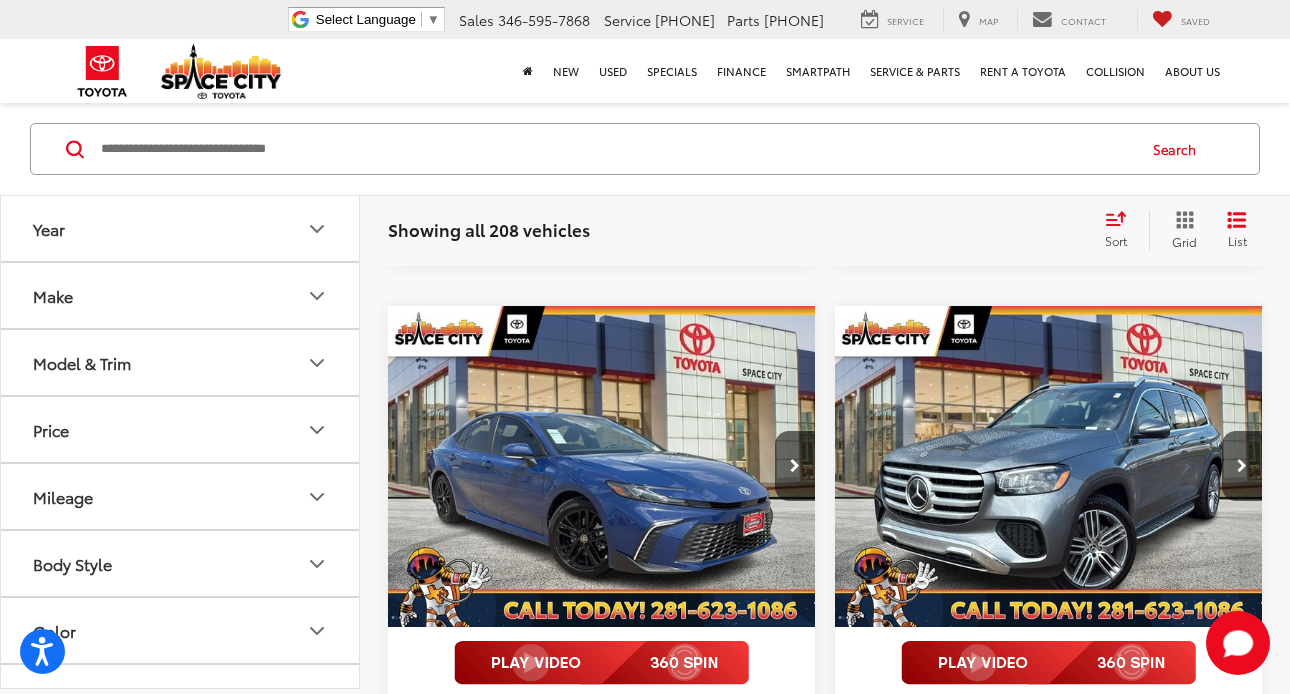 scroll, scrollTop: 1468, scrollLeft: 0, axis: vertical 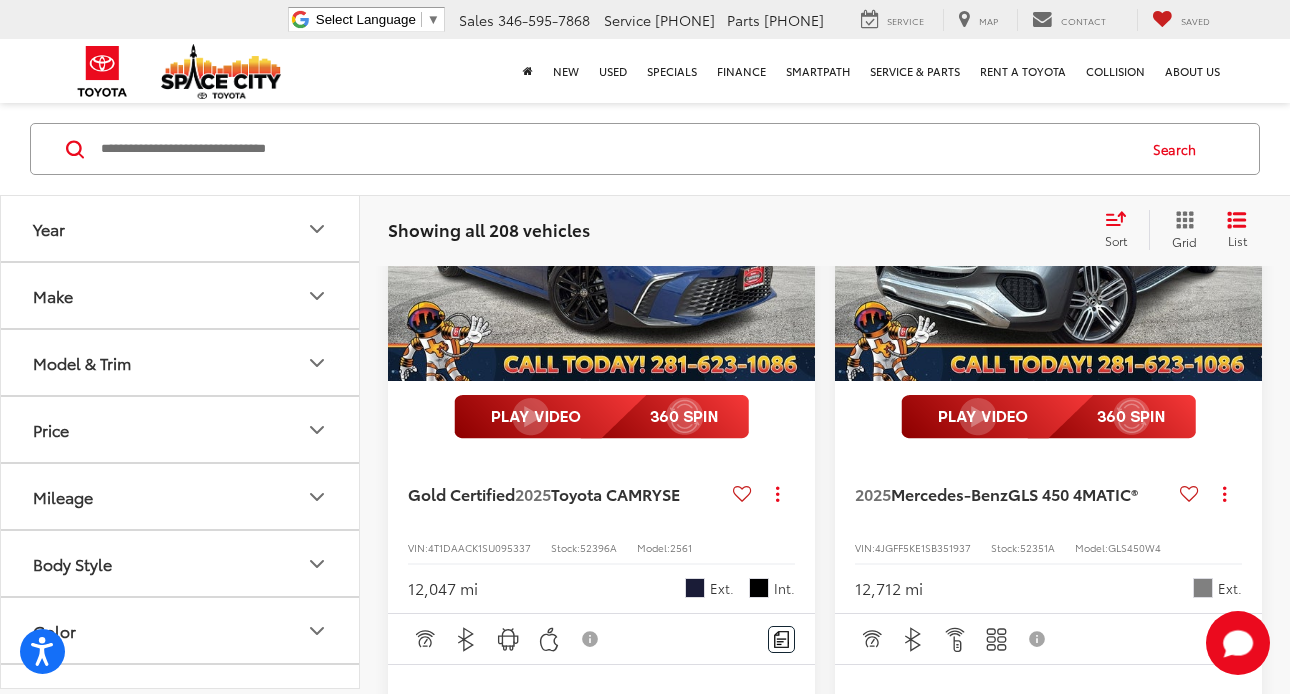 click 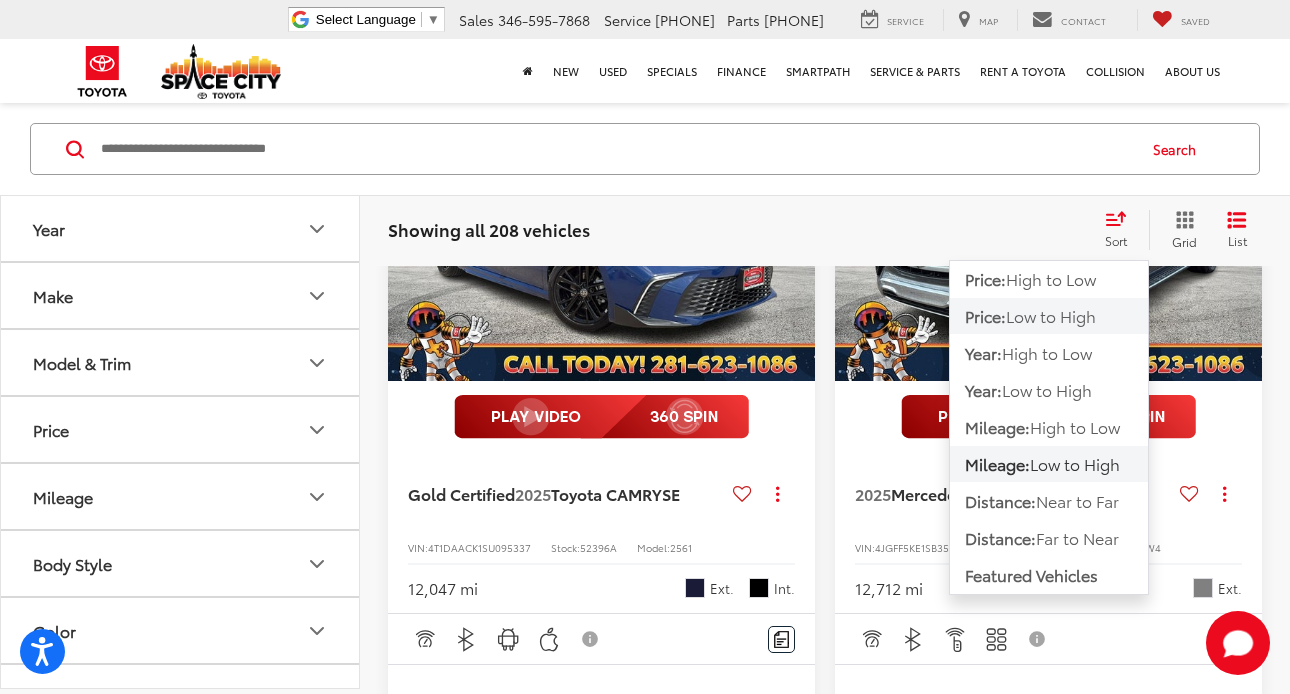 click on "Low to High" at bounding box center (1051, 315) 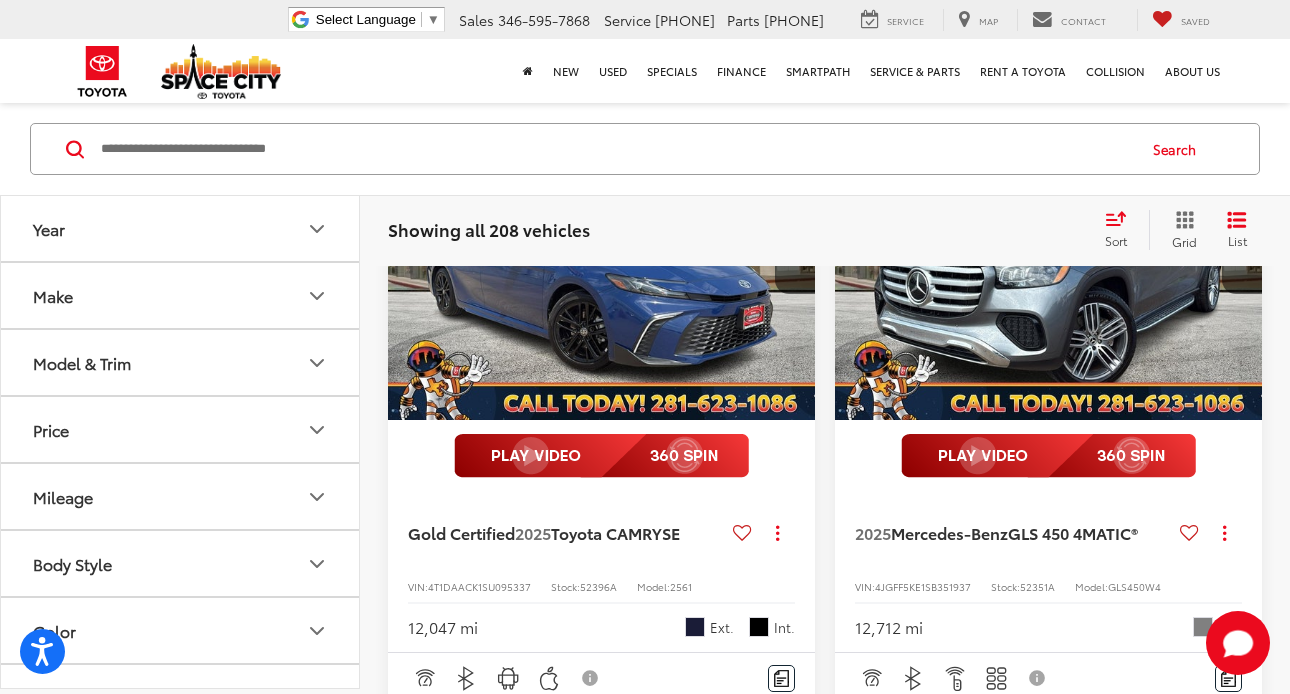 scroll, scrollTop: 126, scrollLeft: 0, axis: vertical 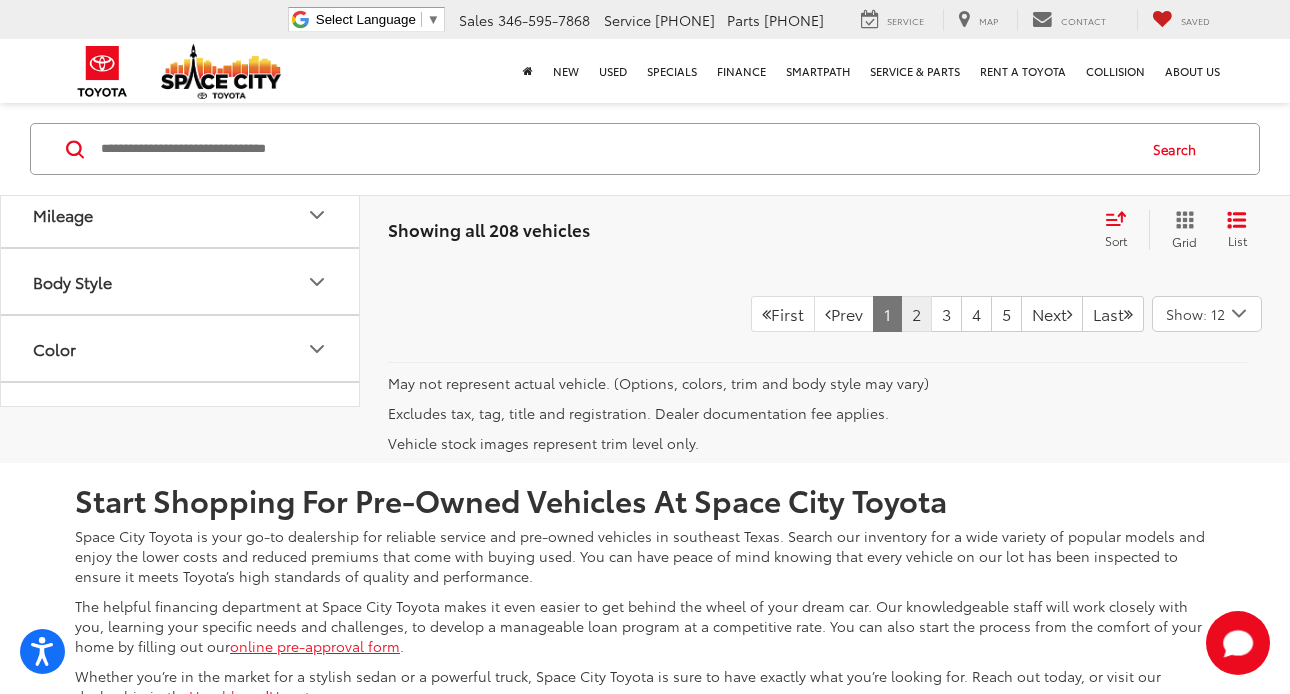 click on "2" at bounding box center (916, 314) 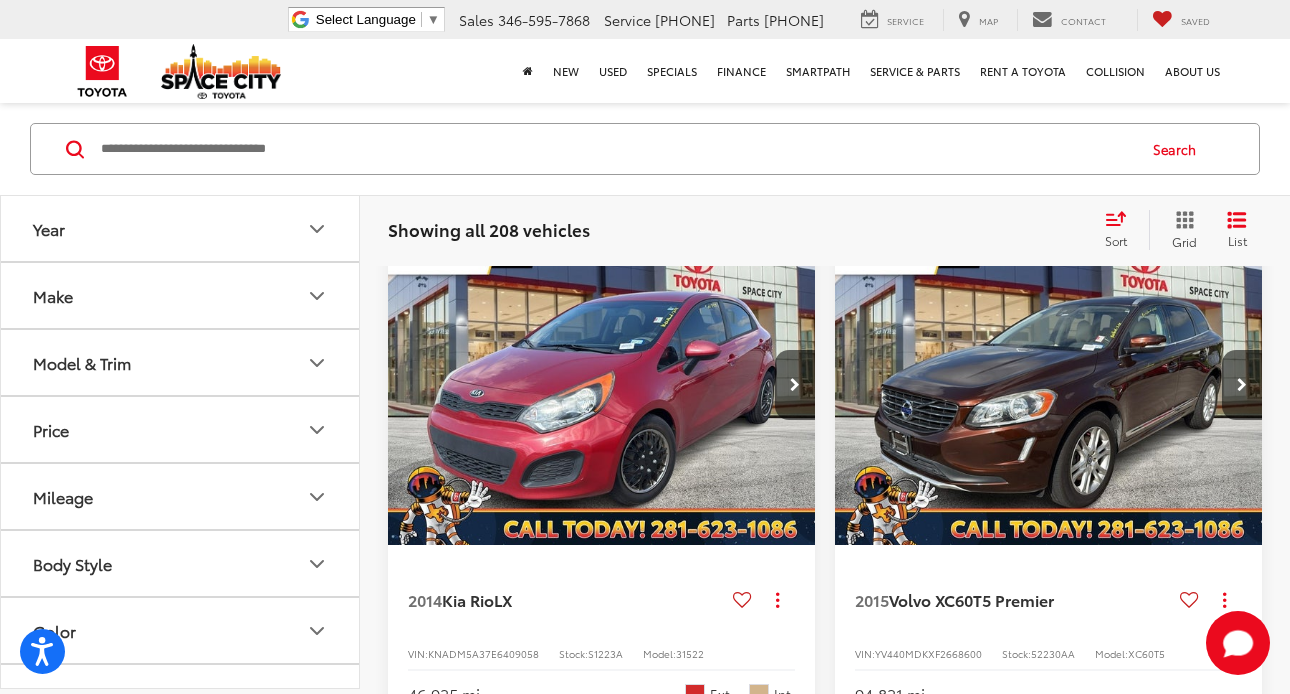 scroll, scrollTop: 173, scrollLeft: 0, axis: vertical 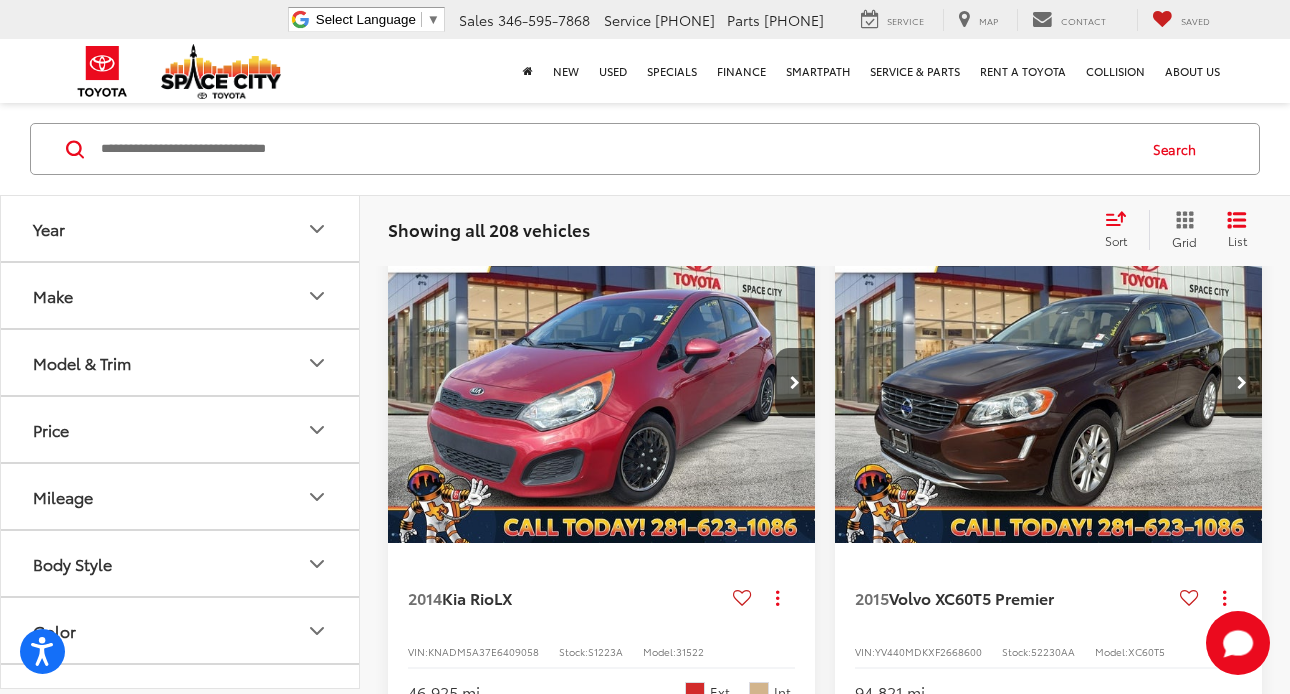 click 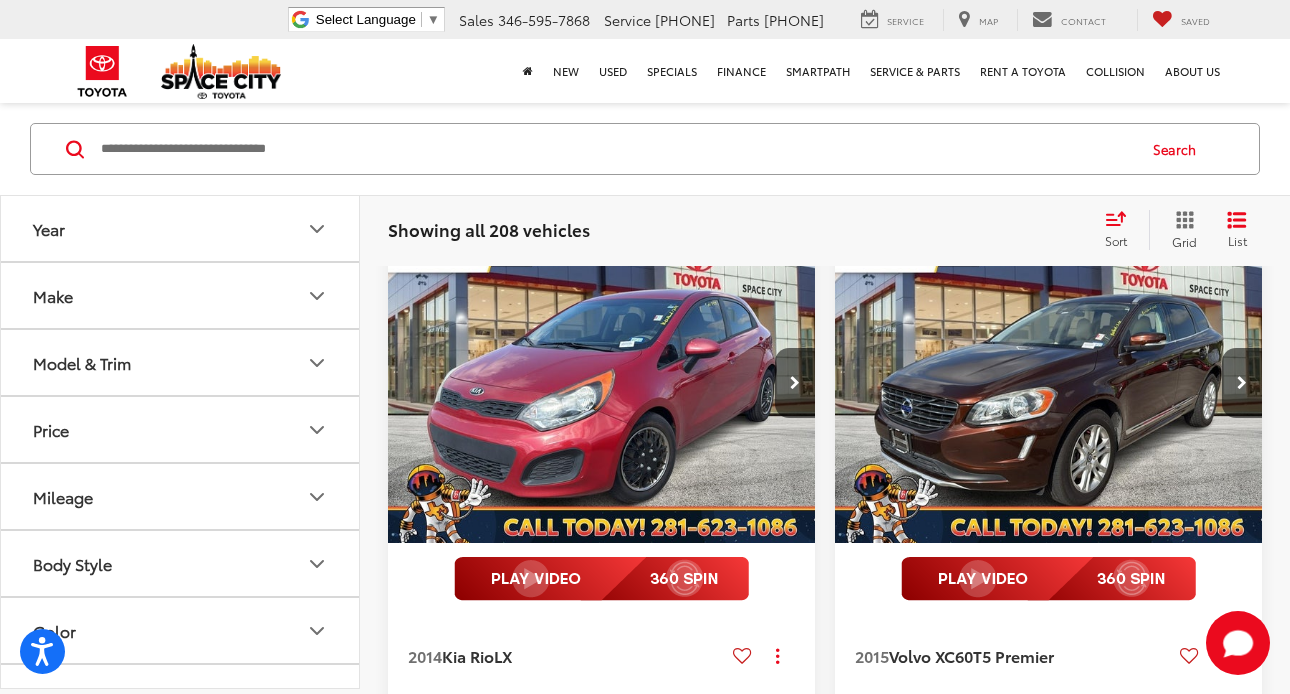 click 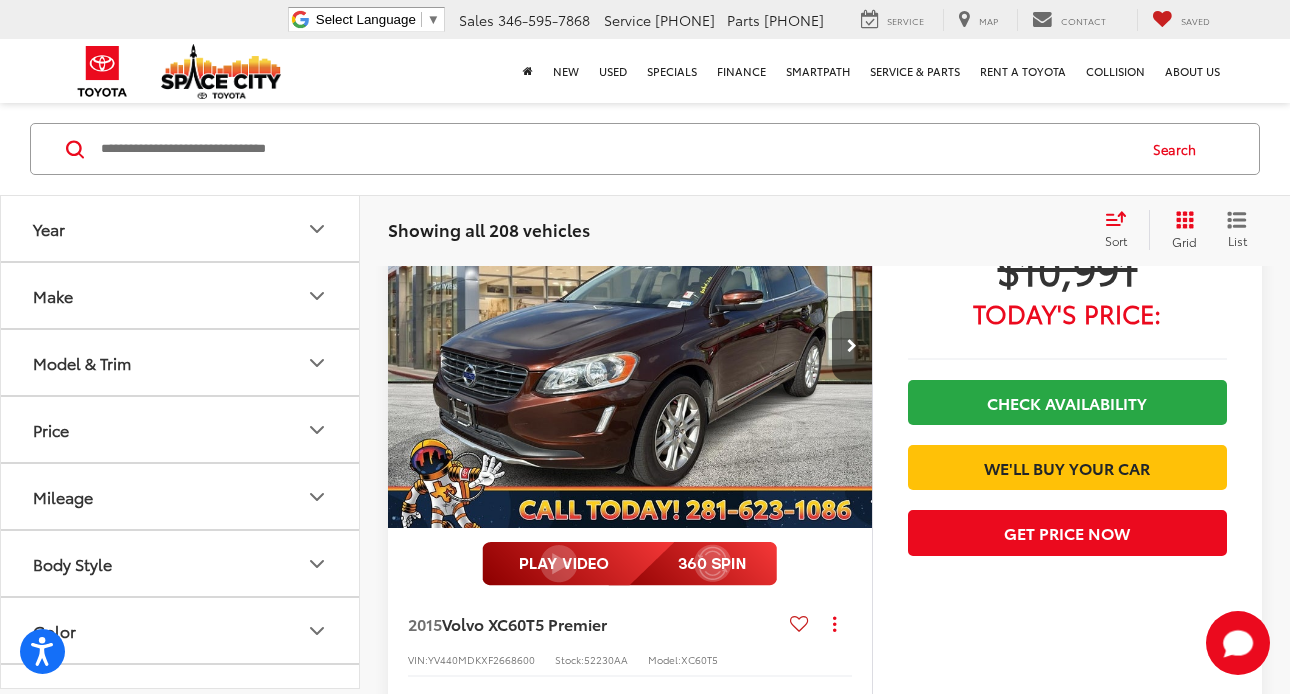 scroll, scrollTop: 975, scrollLeft: 0, axis: vertical 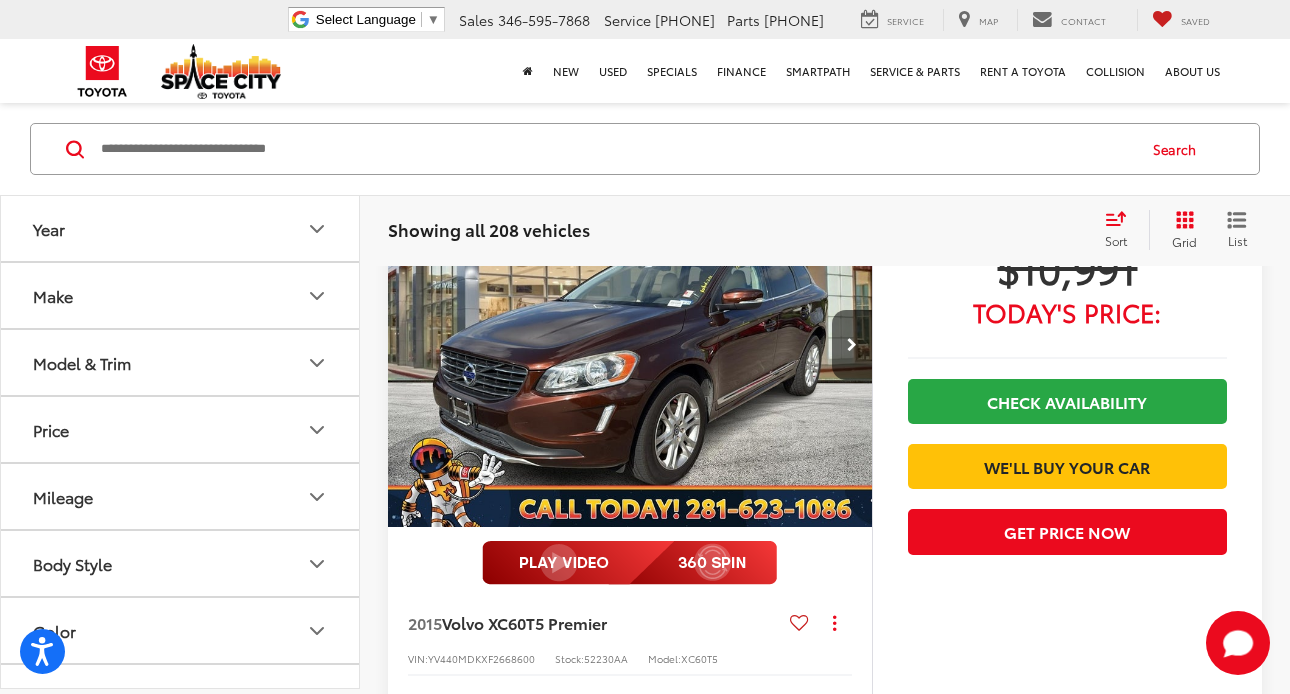 click 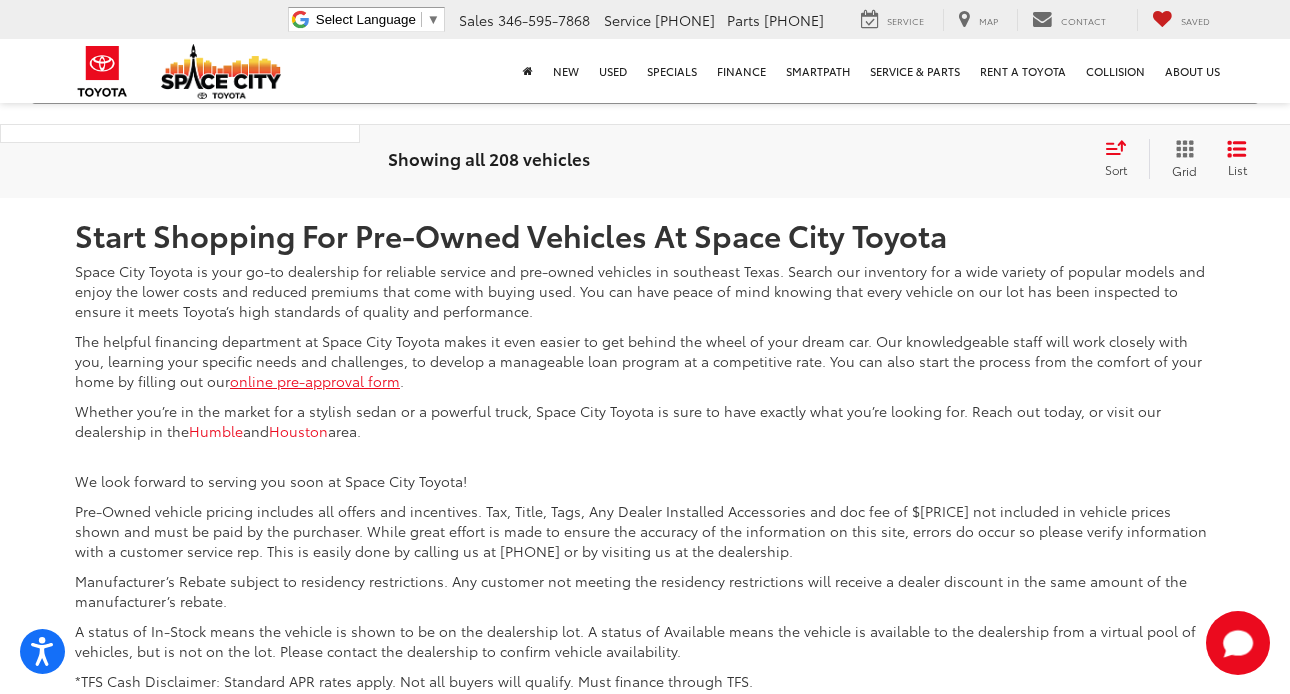 scroll, scrollTop: 7098, scrollLeft: 0, axis: vertical 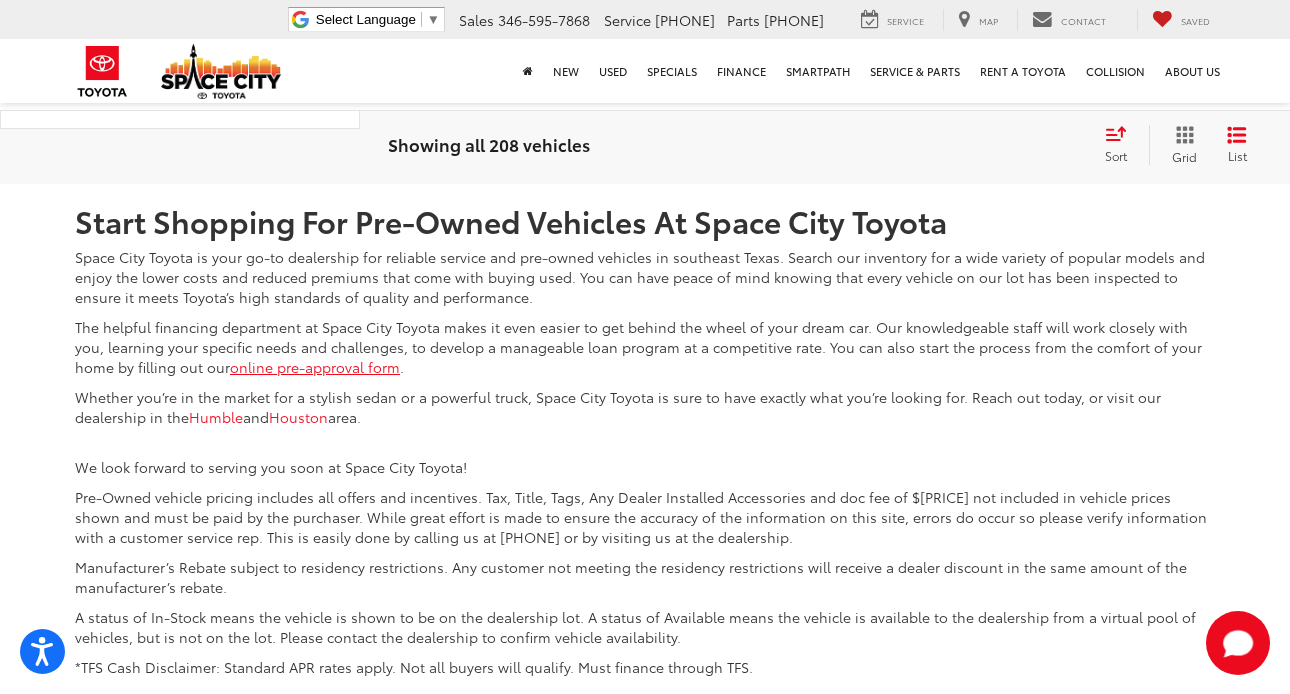 click on "3" at bounding box center [946, 35] 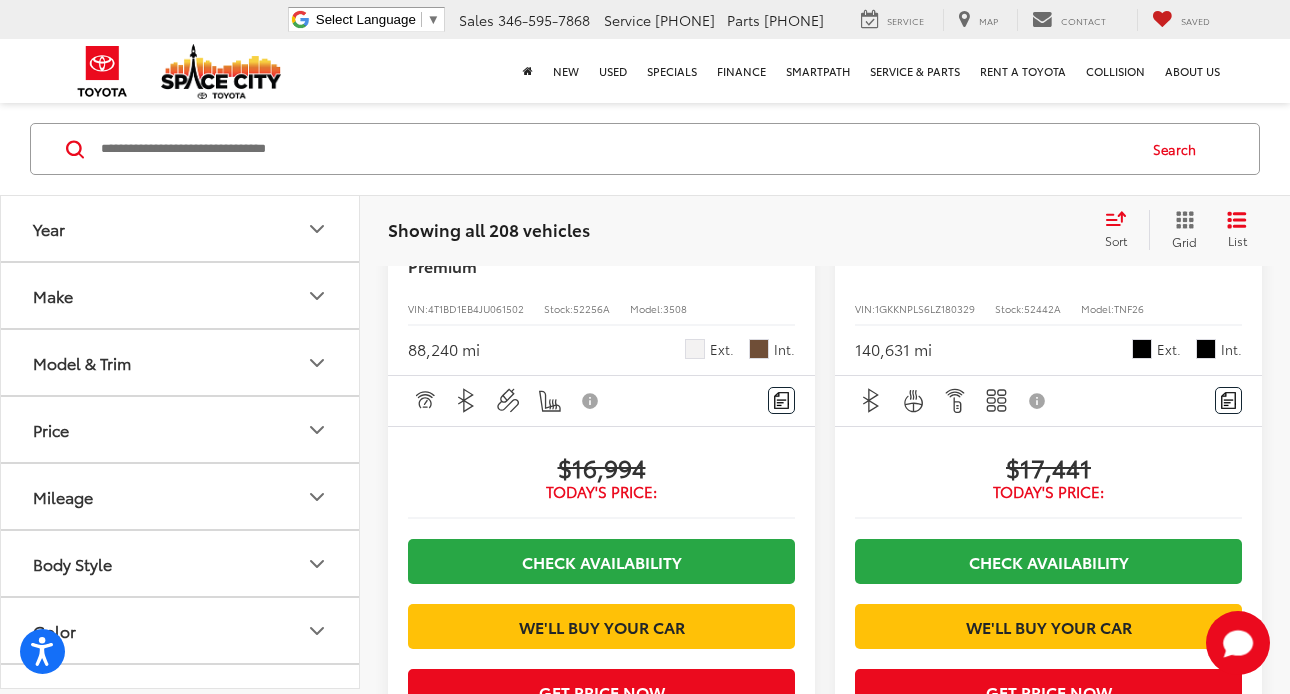 scroll, scrollTop: 5077, scrollLeft: 0, axis: vertical 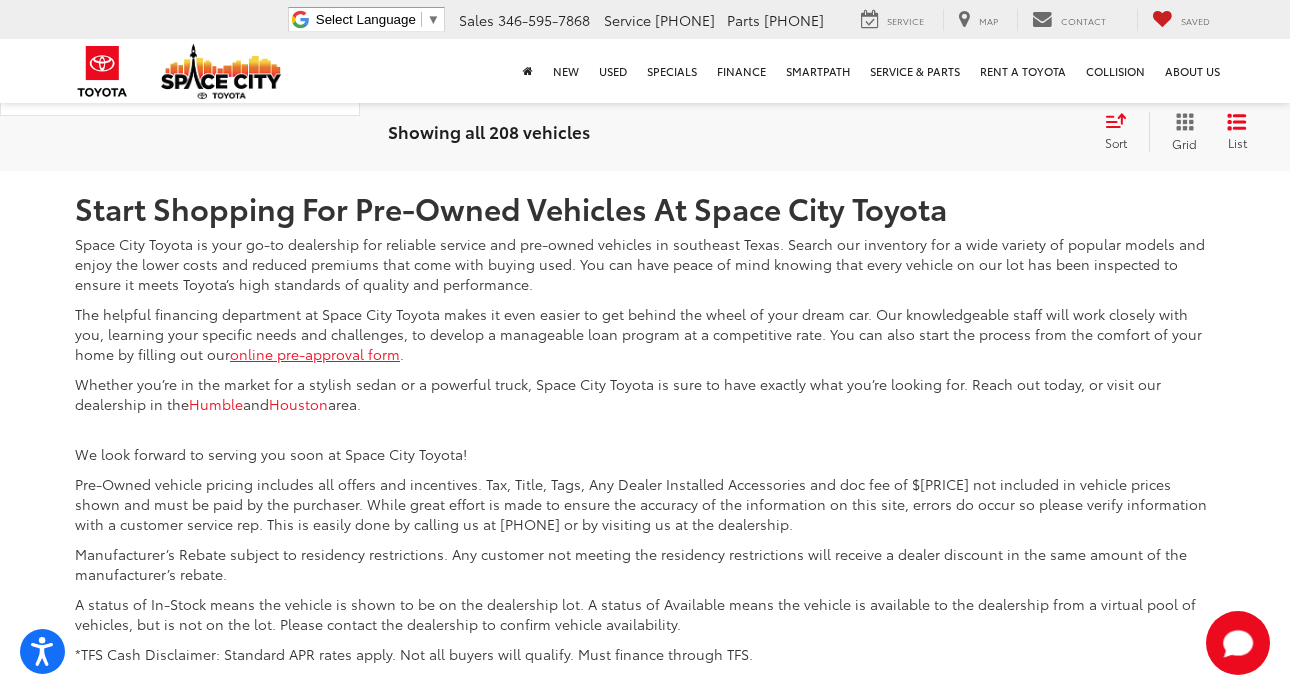 click on "4" at bounding box center [976, 22] 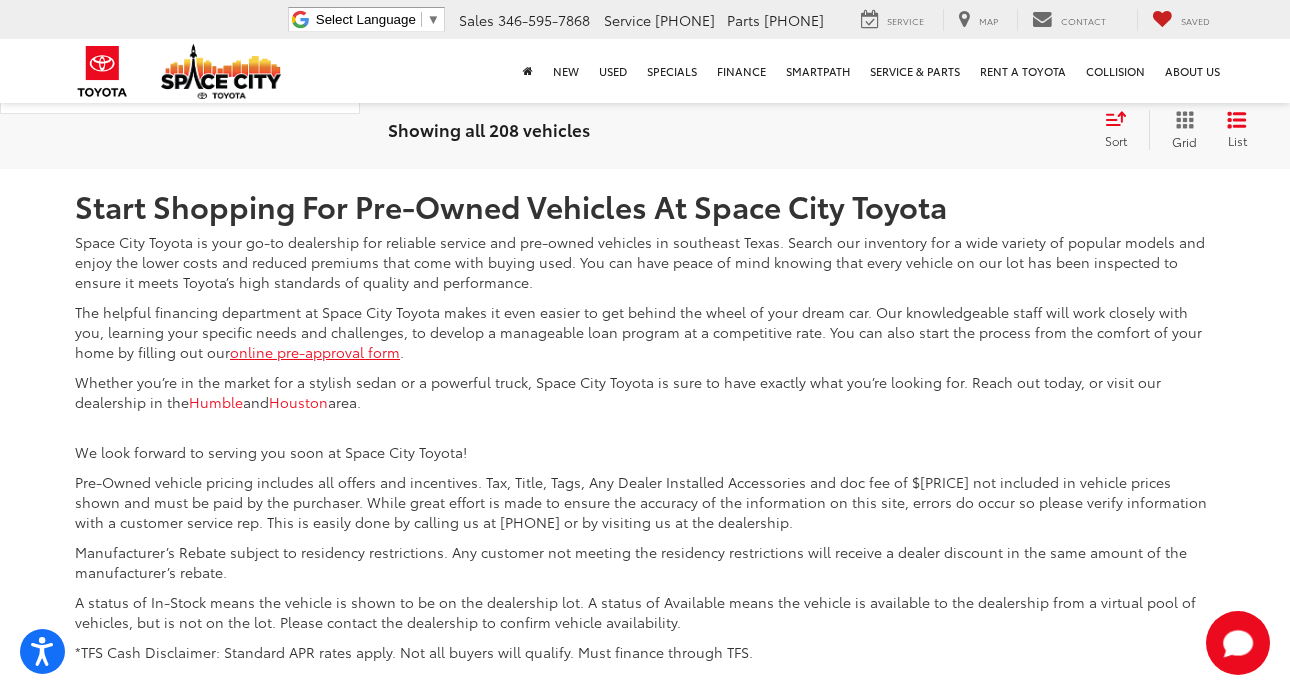 scroll, scrollTop: 7179, scrollLeft: 0, axis: vertical 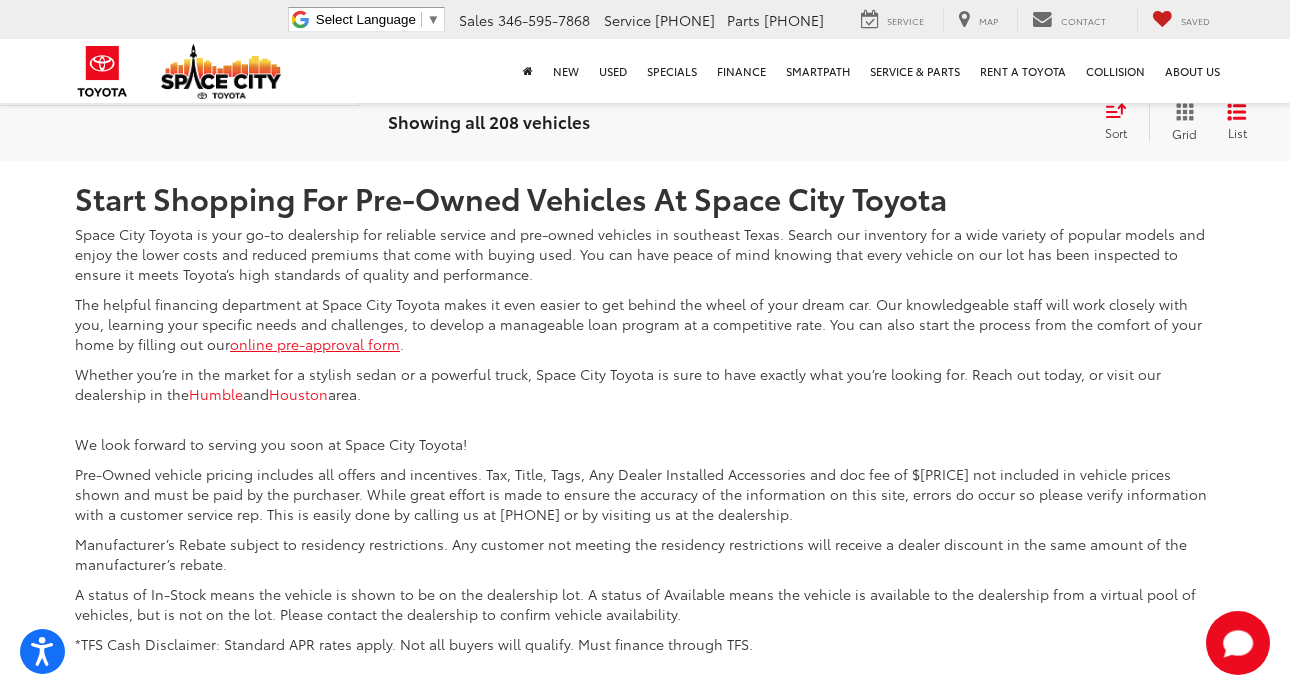 click on "5" at bounding box center (976, 12) 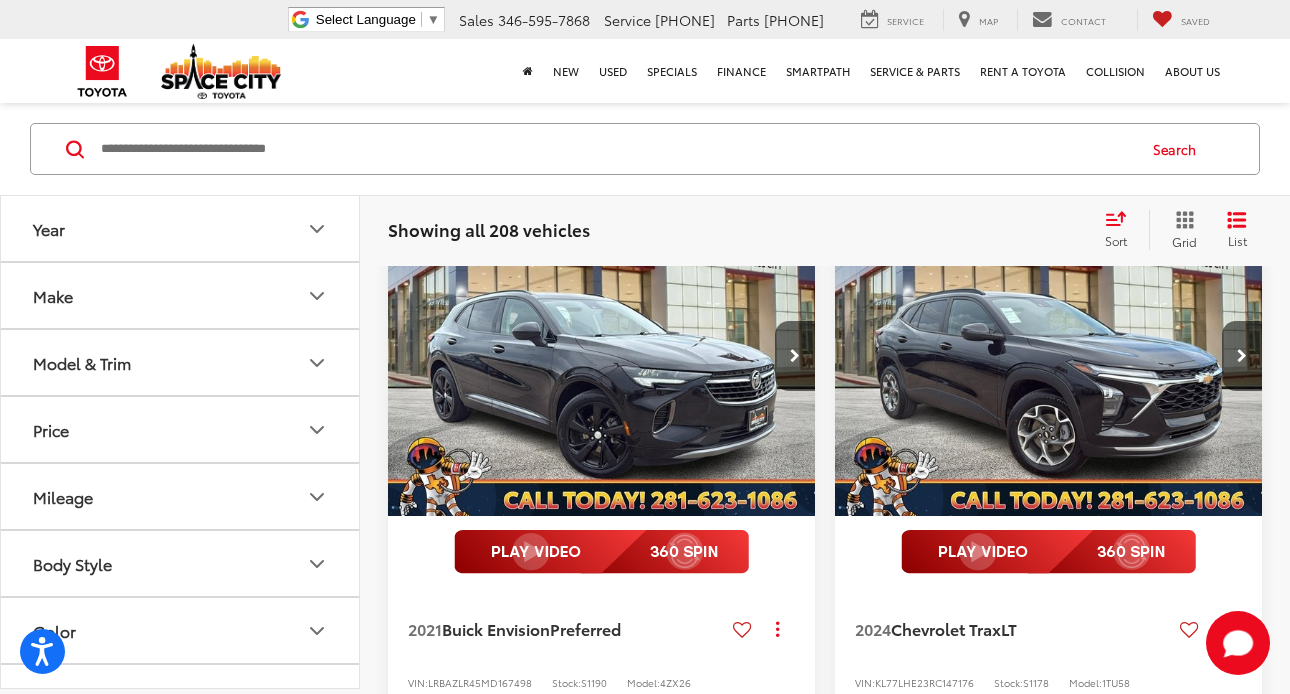 scroll, scrollTop: 2570, scrollLeft: 1, axis: both 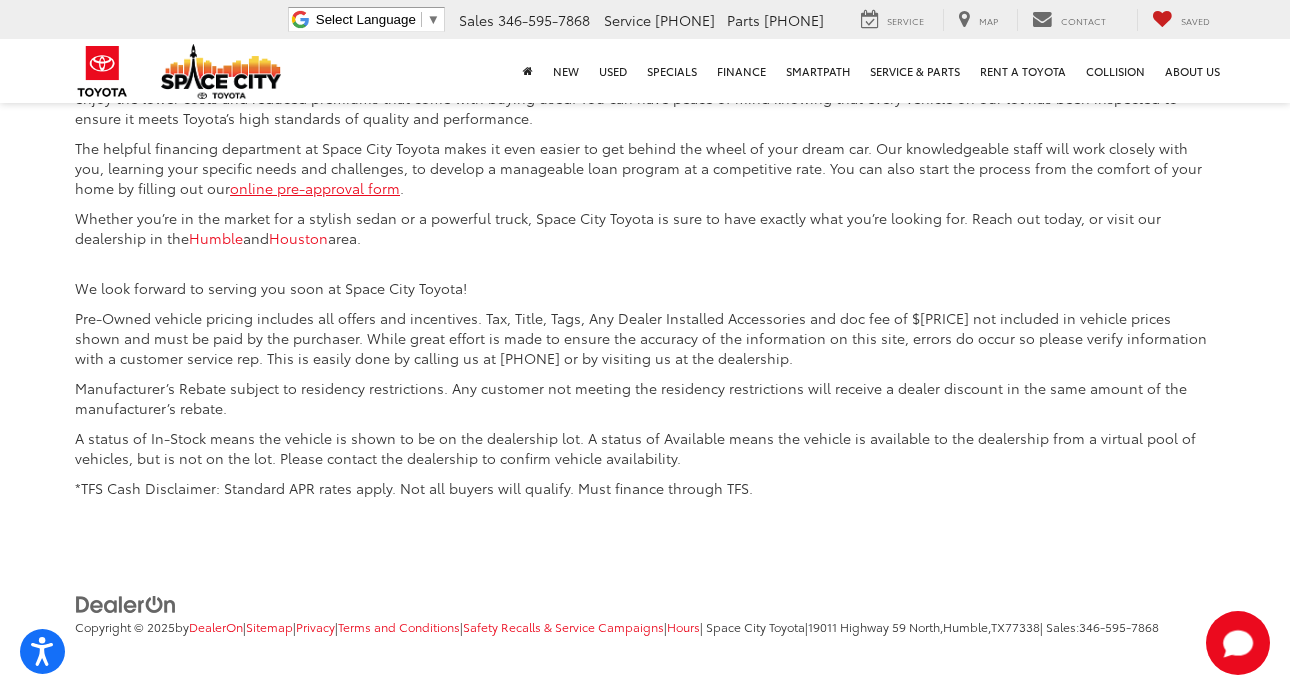 click on "6" at bounding box center (976, -144) 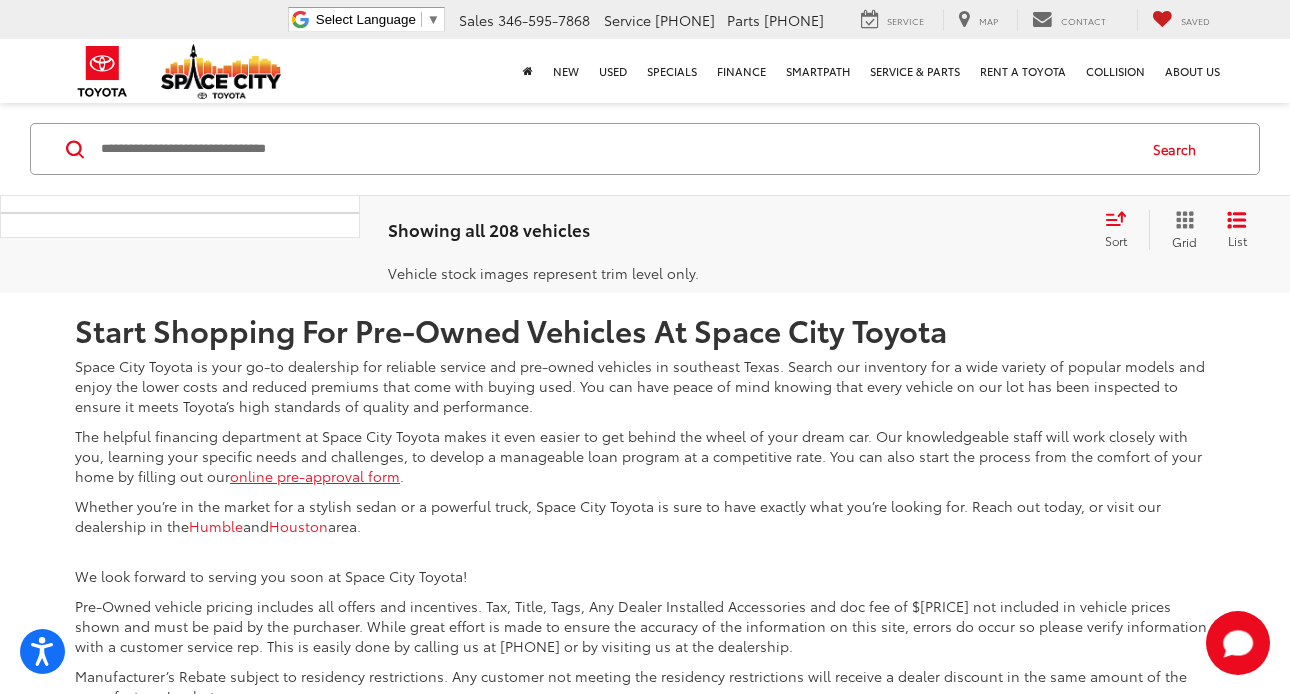 scroll, scrollTop: 6985, scrollLeft: 0, axis: vertical 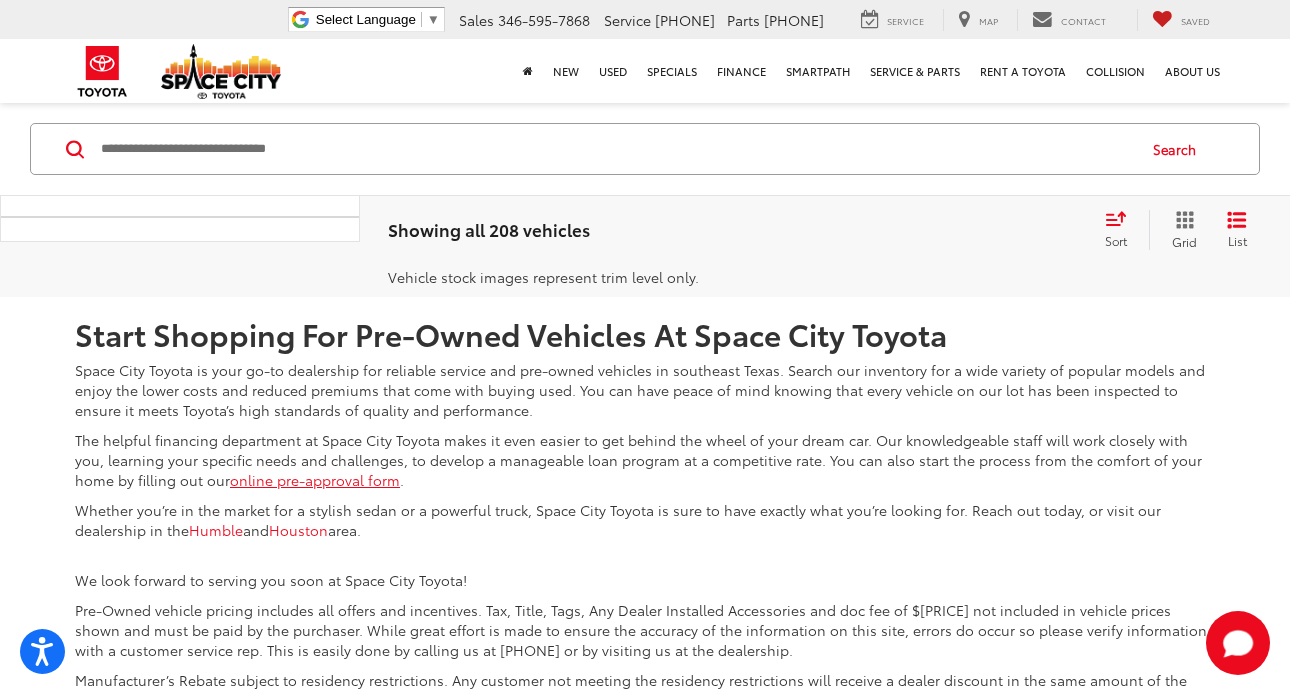 click on "7" at bounding box center (976, 148) 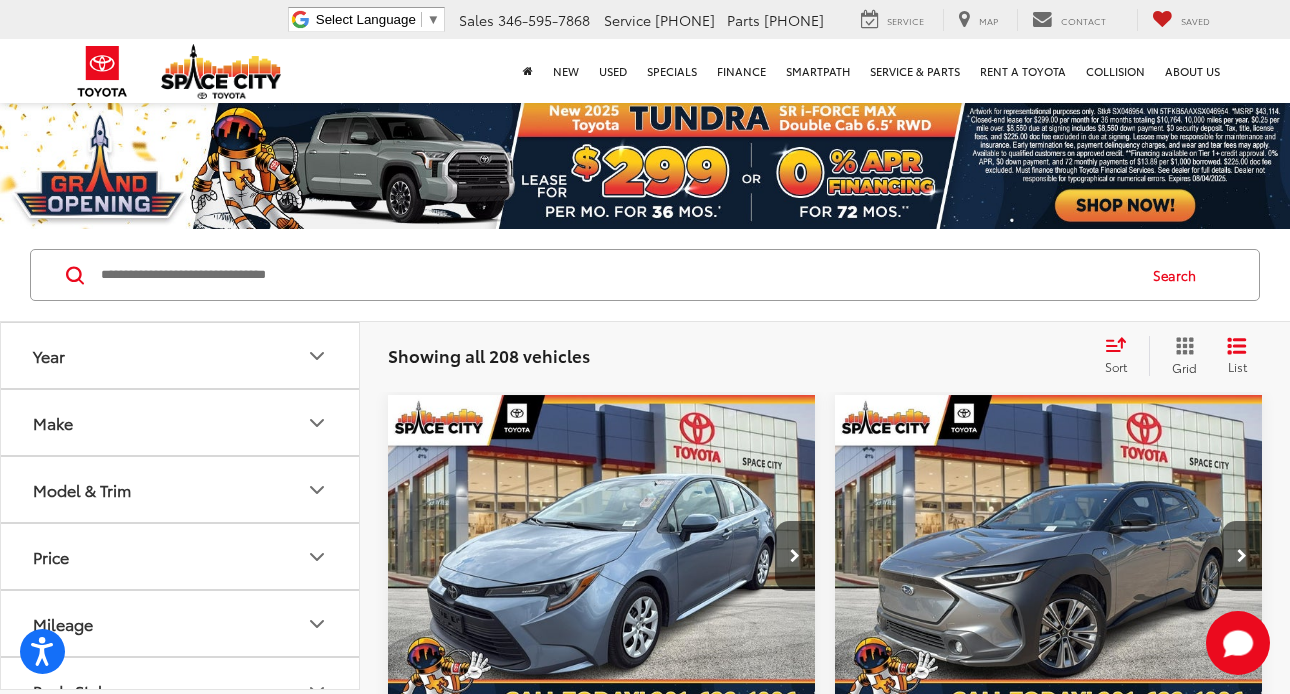 scroll, scrollTop: 0, scrollLeft: 0, axis: both 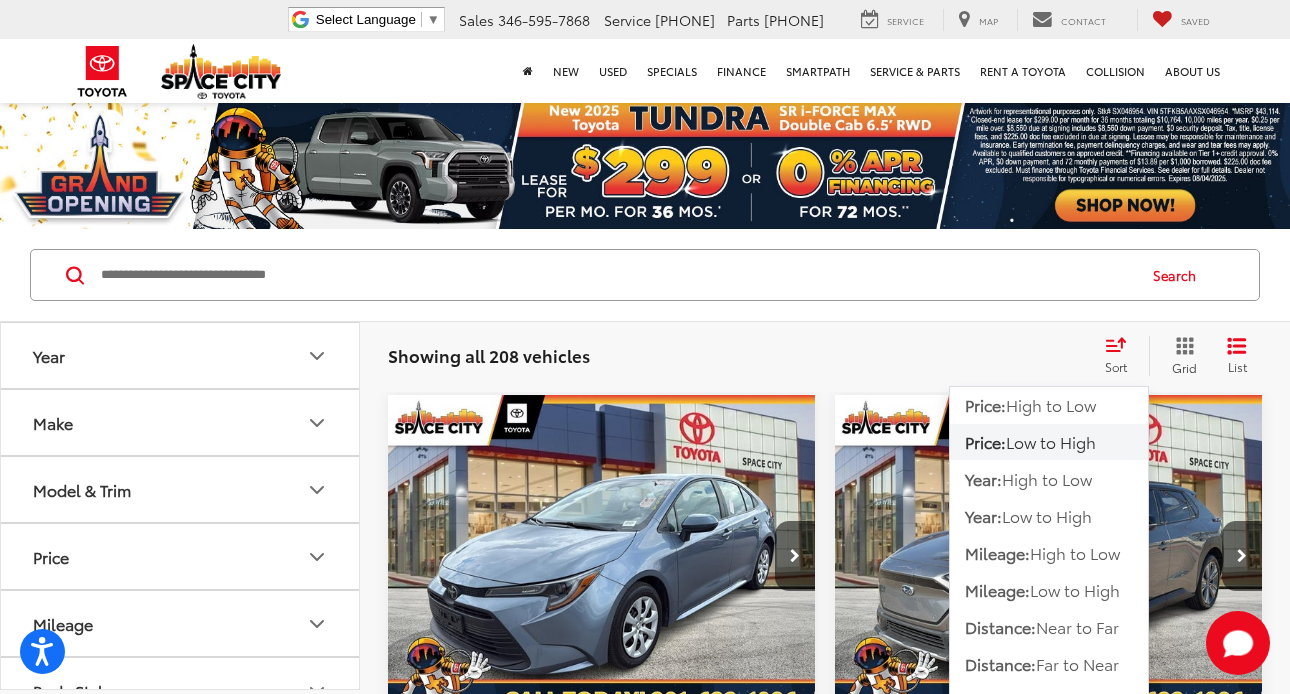 click on "Low to High" at bounding box center (1051, 441) 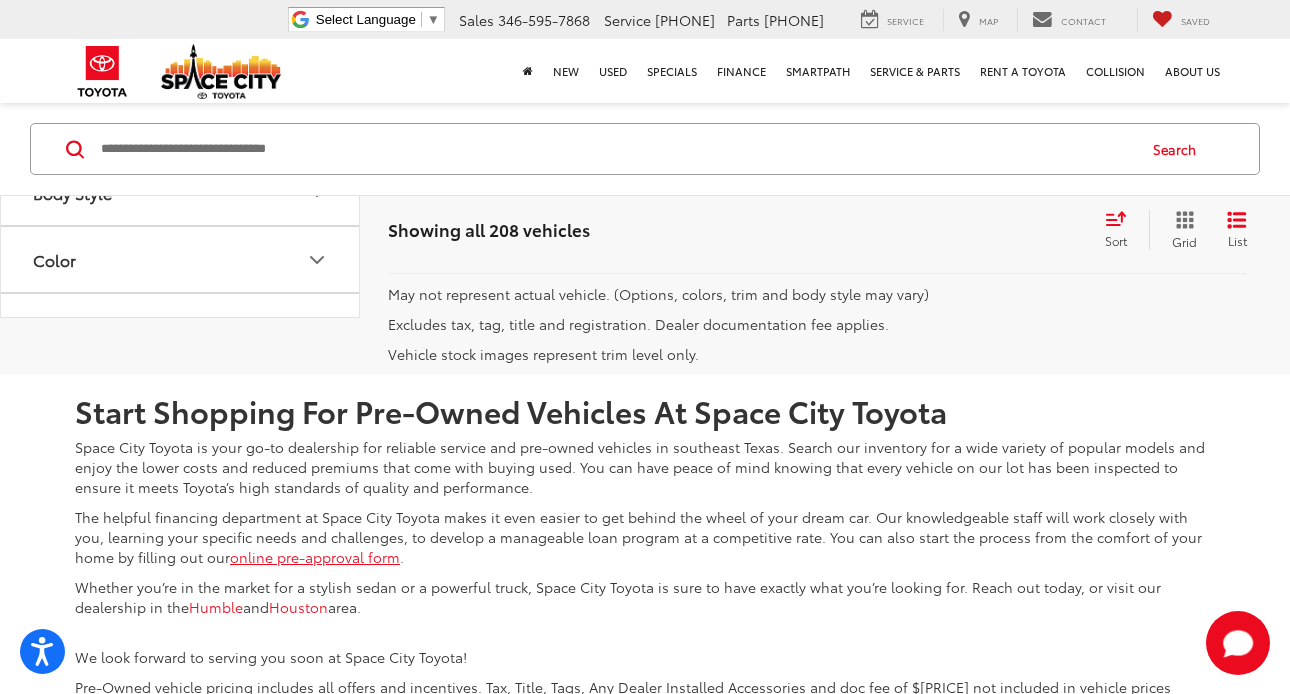 scroll, scrollTop: 6891, scrollLeft: 0, axis: vertical 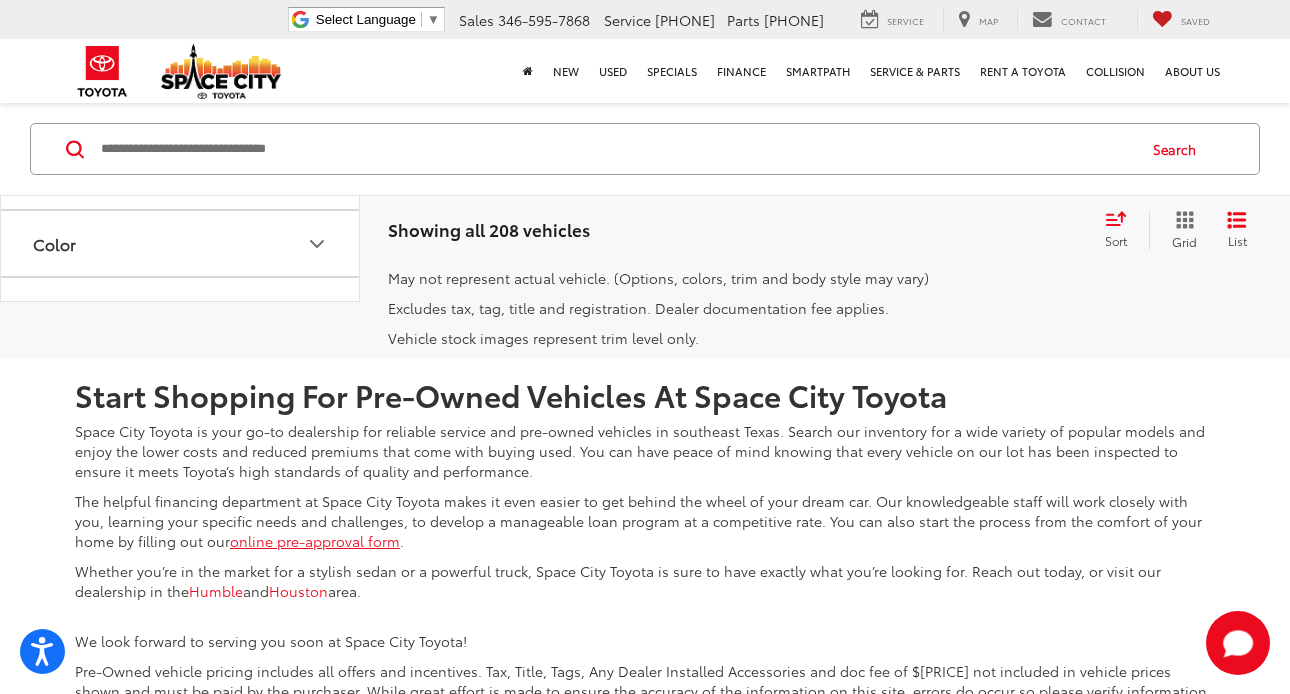 click on "2" at bounding box center (916, 209) 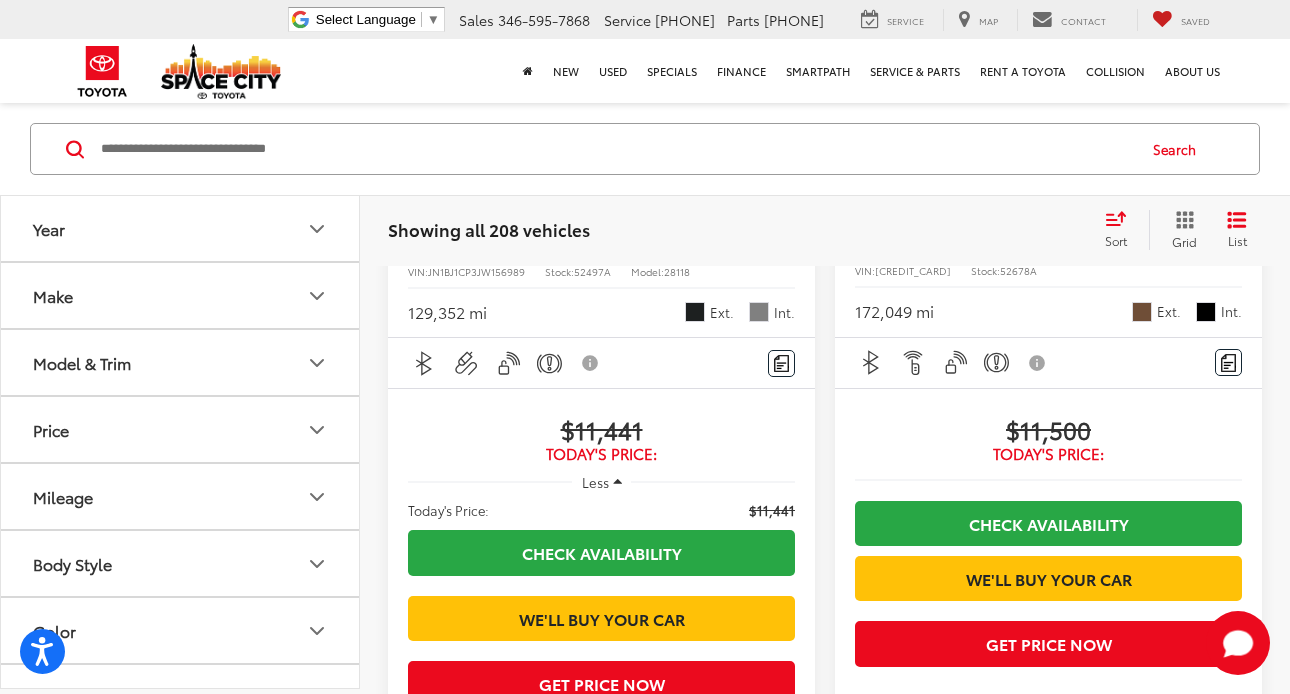 scroll, scrollTop: 1709, scrollLeft: 0, axis: vertical 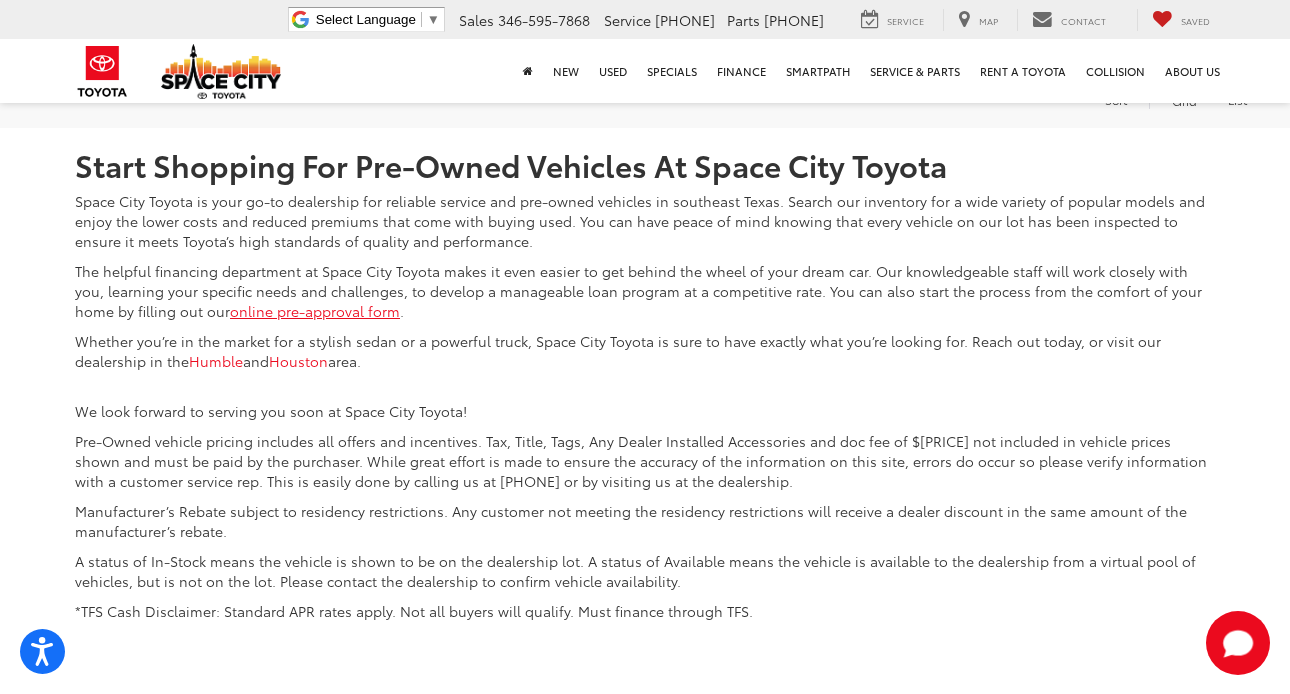 click on "3" at bounding box center [946, -21] 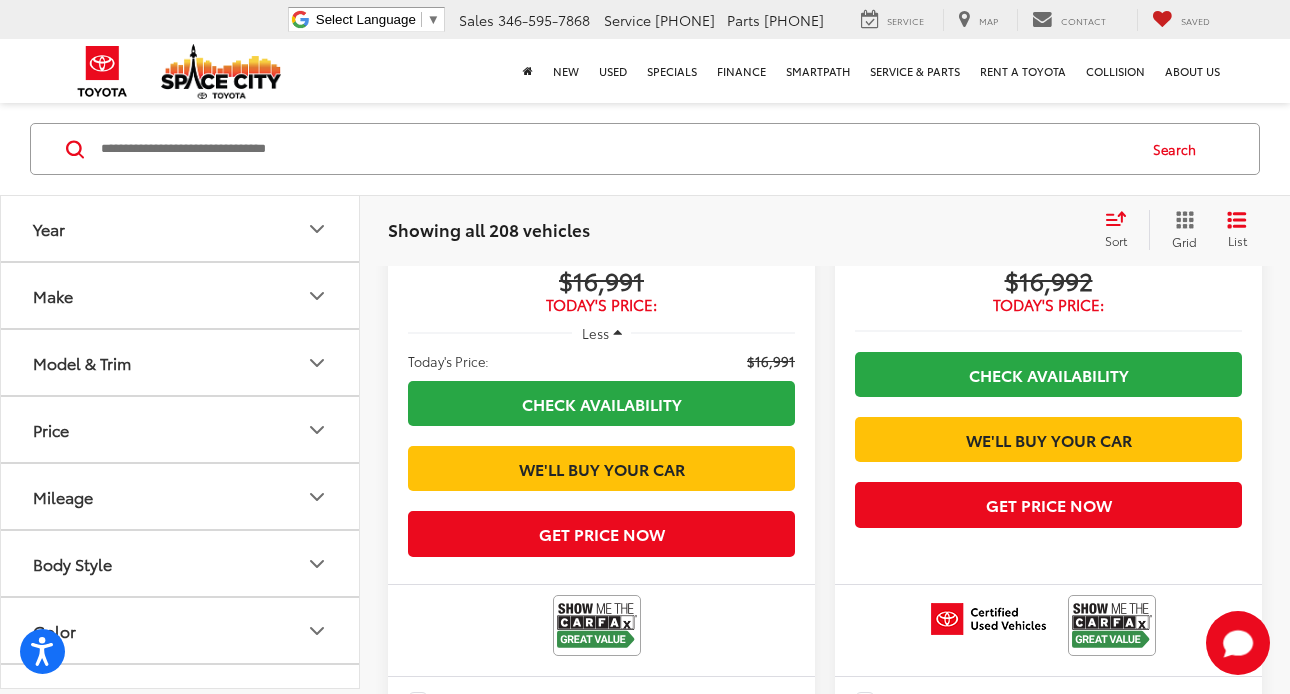 scroll, scrollTop: 4134, scrollLeft: 0, axis: vertical 